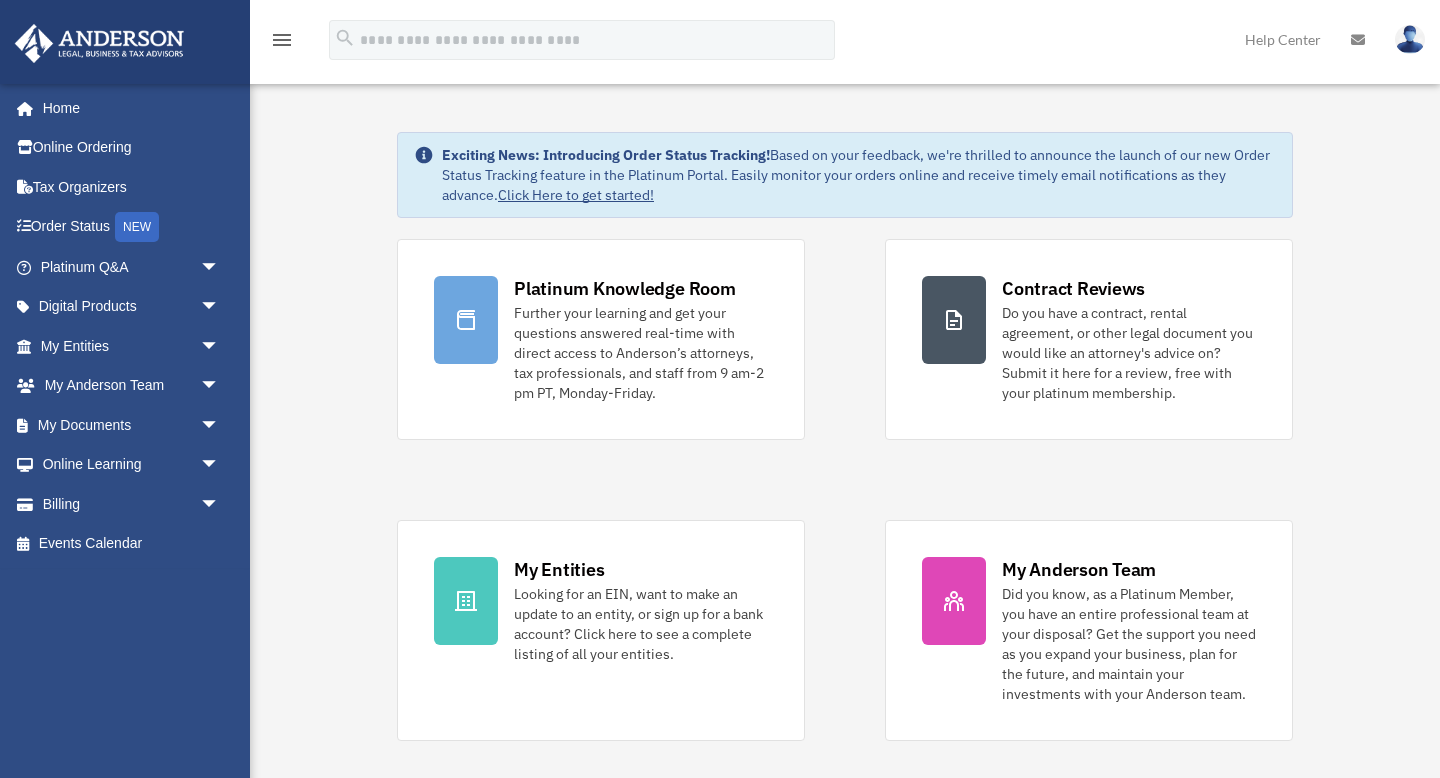 scroll, scrollTop: 0, scrollLeft: 0, axis: both 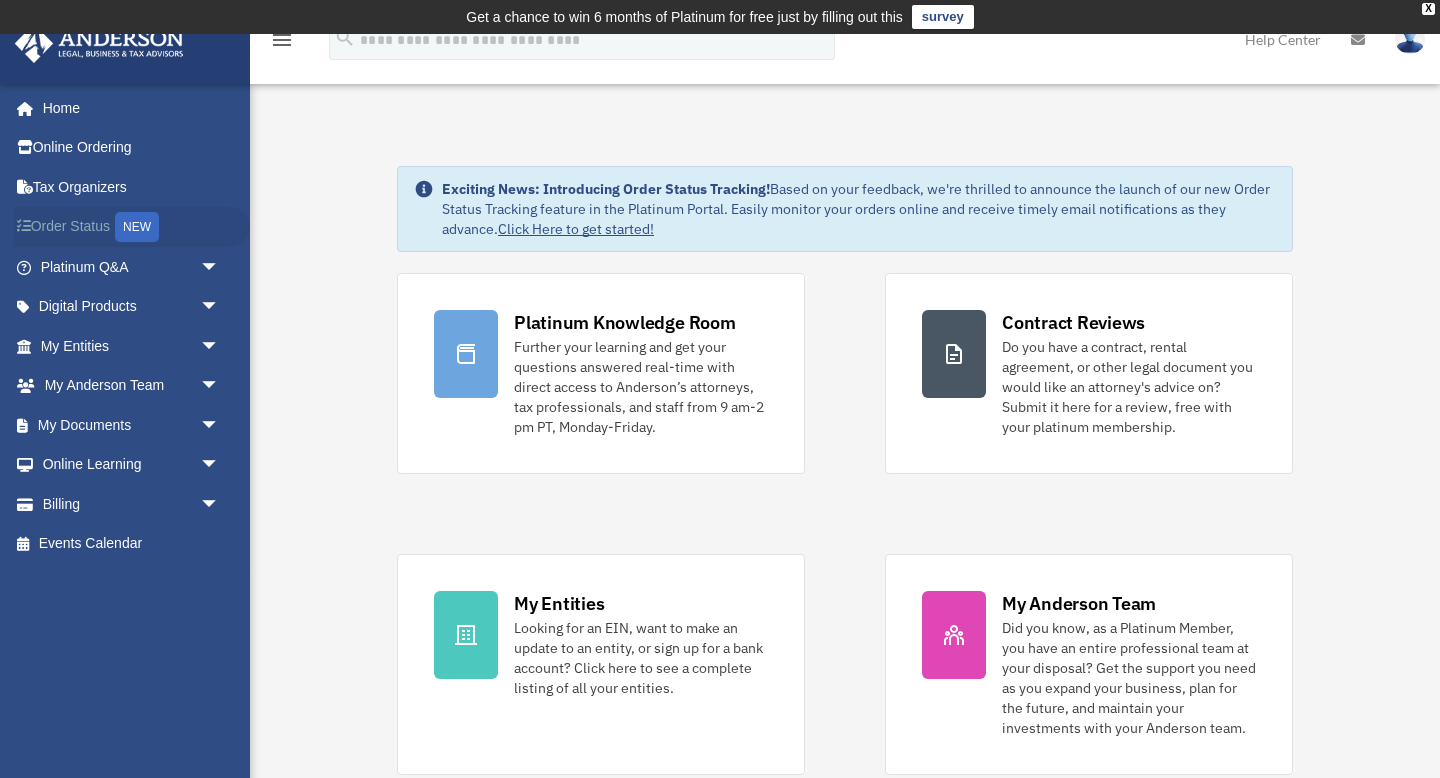 click on "Order Status  NEW" at bounding box center [132, 227] 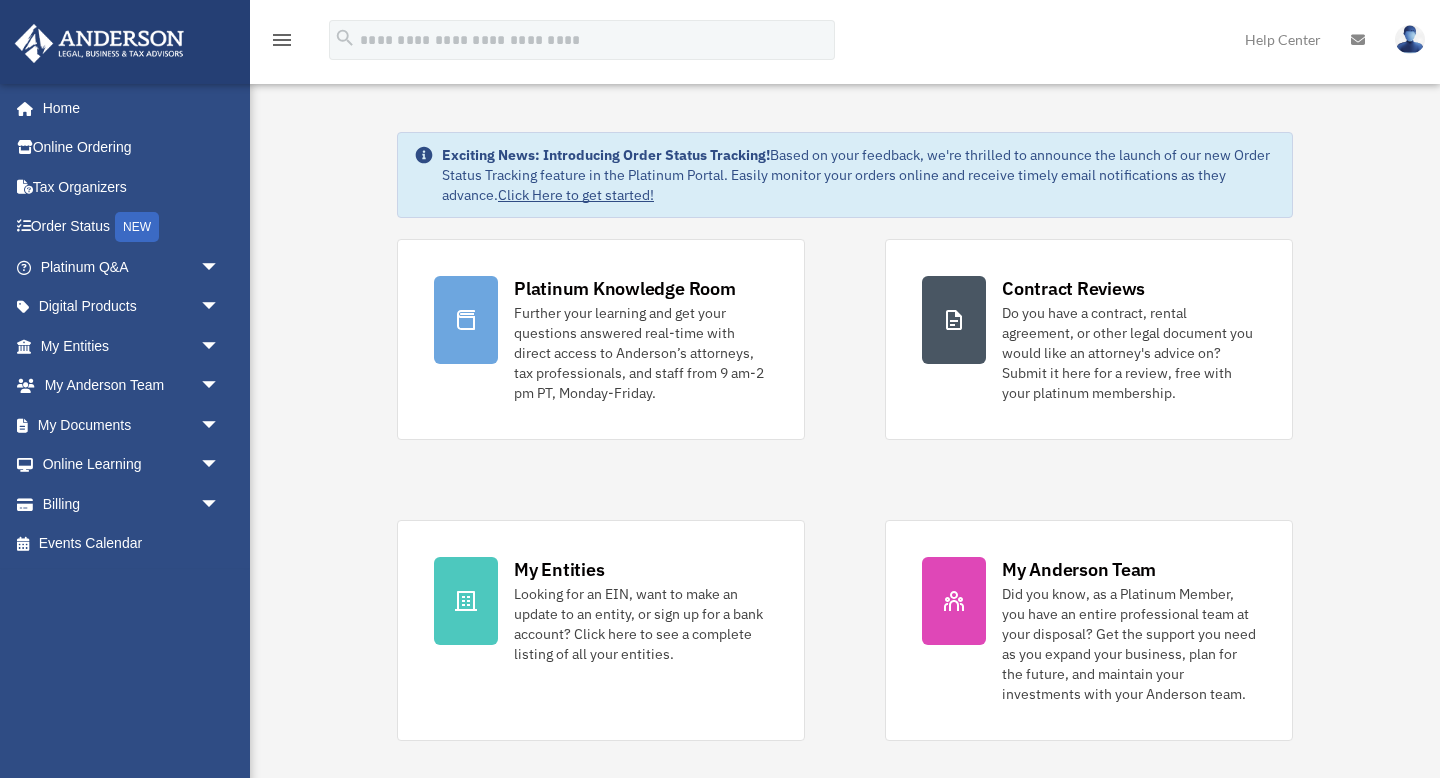 scroll, scrollTop: 0, scrollLeft: 0, axis: both 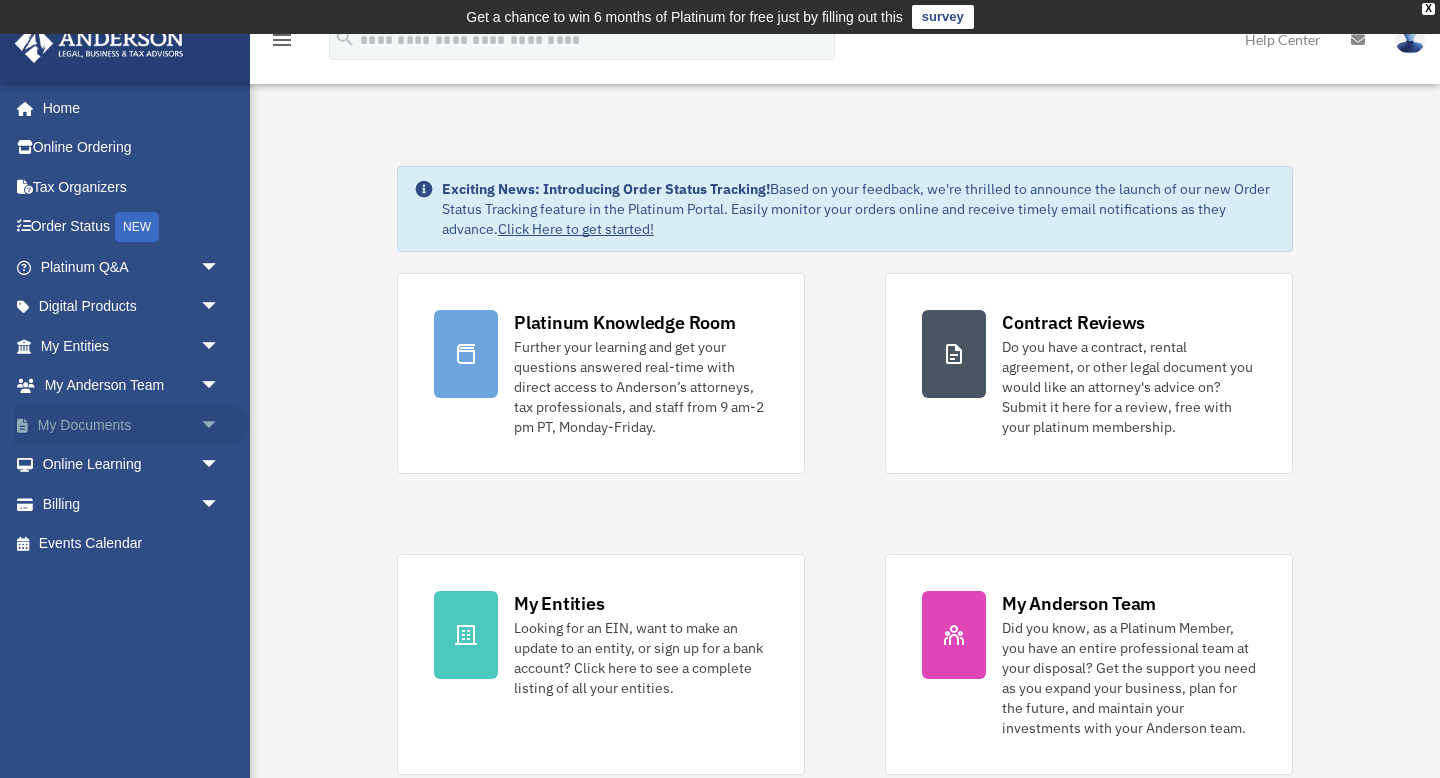 click on "My Documents arrow_drop_down" at bounding box center [132, 425] 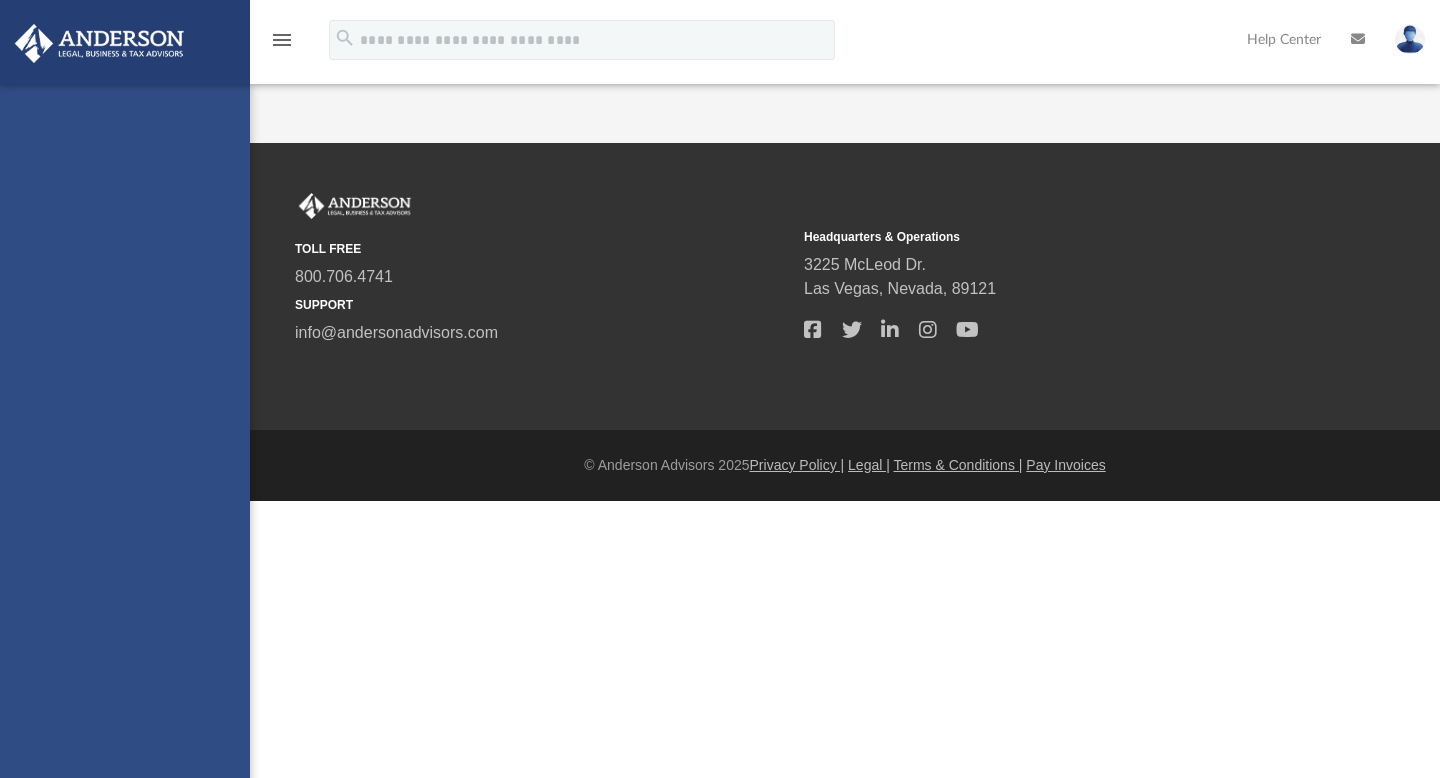 scroll, scrollTop: 0, scrollLeft: 0, axis: both 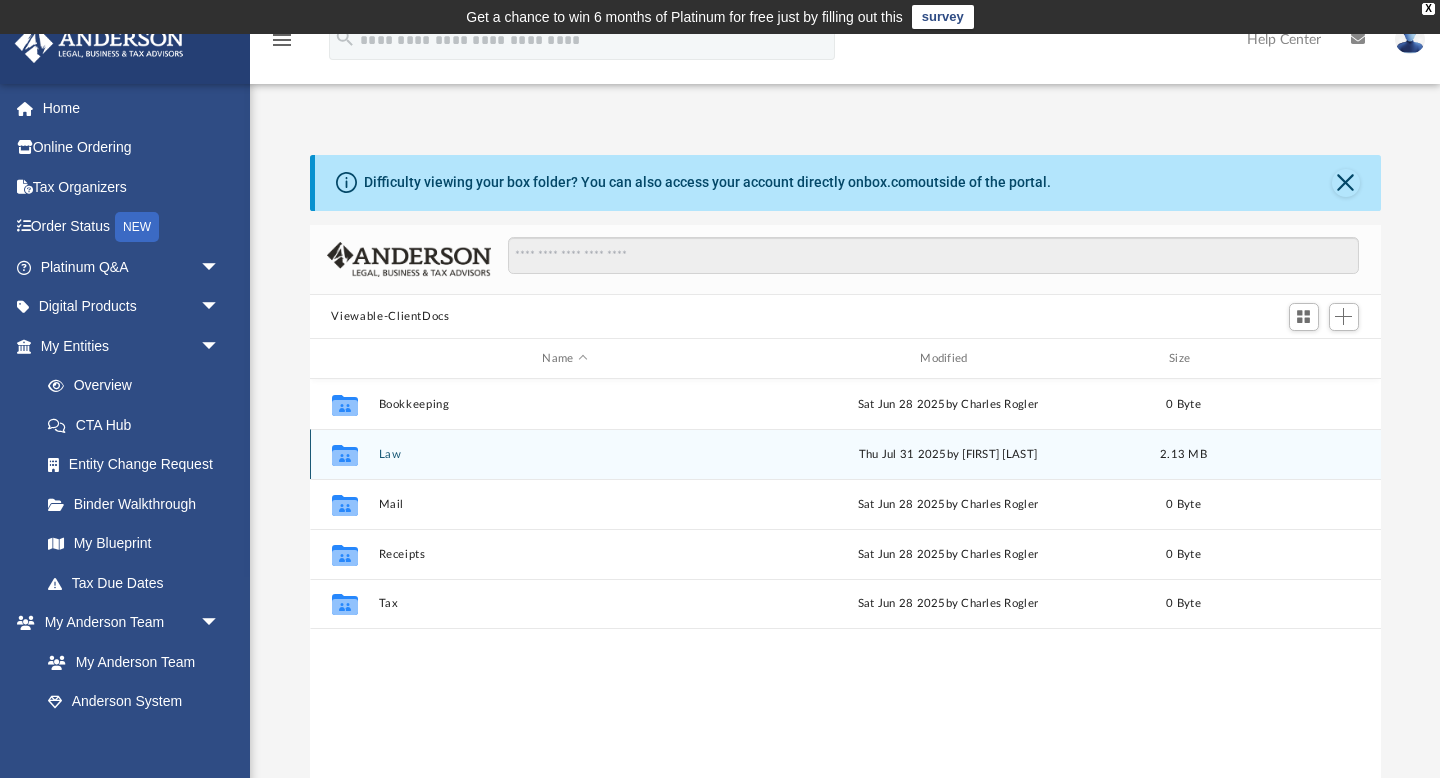 click on "Law" at bounding box center (565, 454) 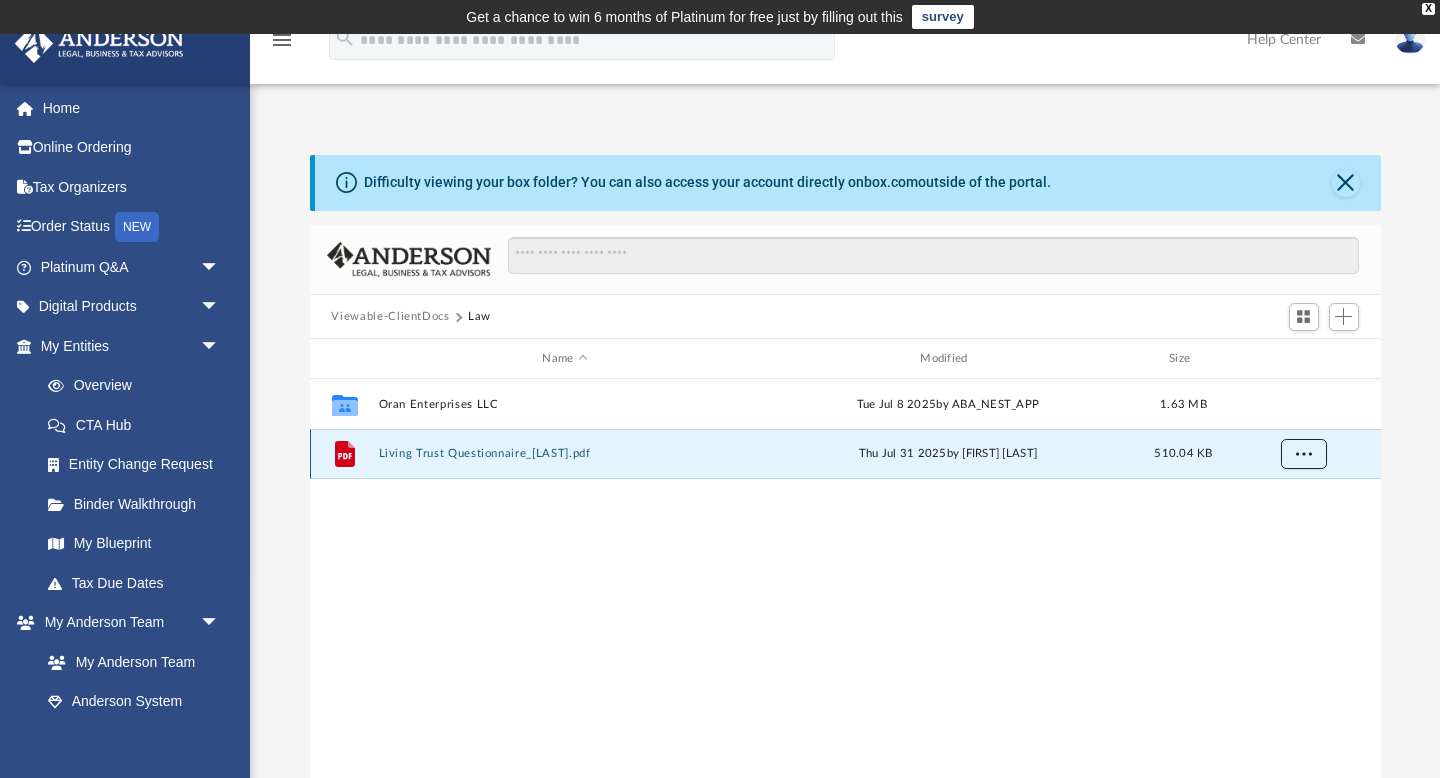 click at bounding box center [1303, 453] 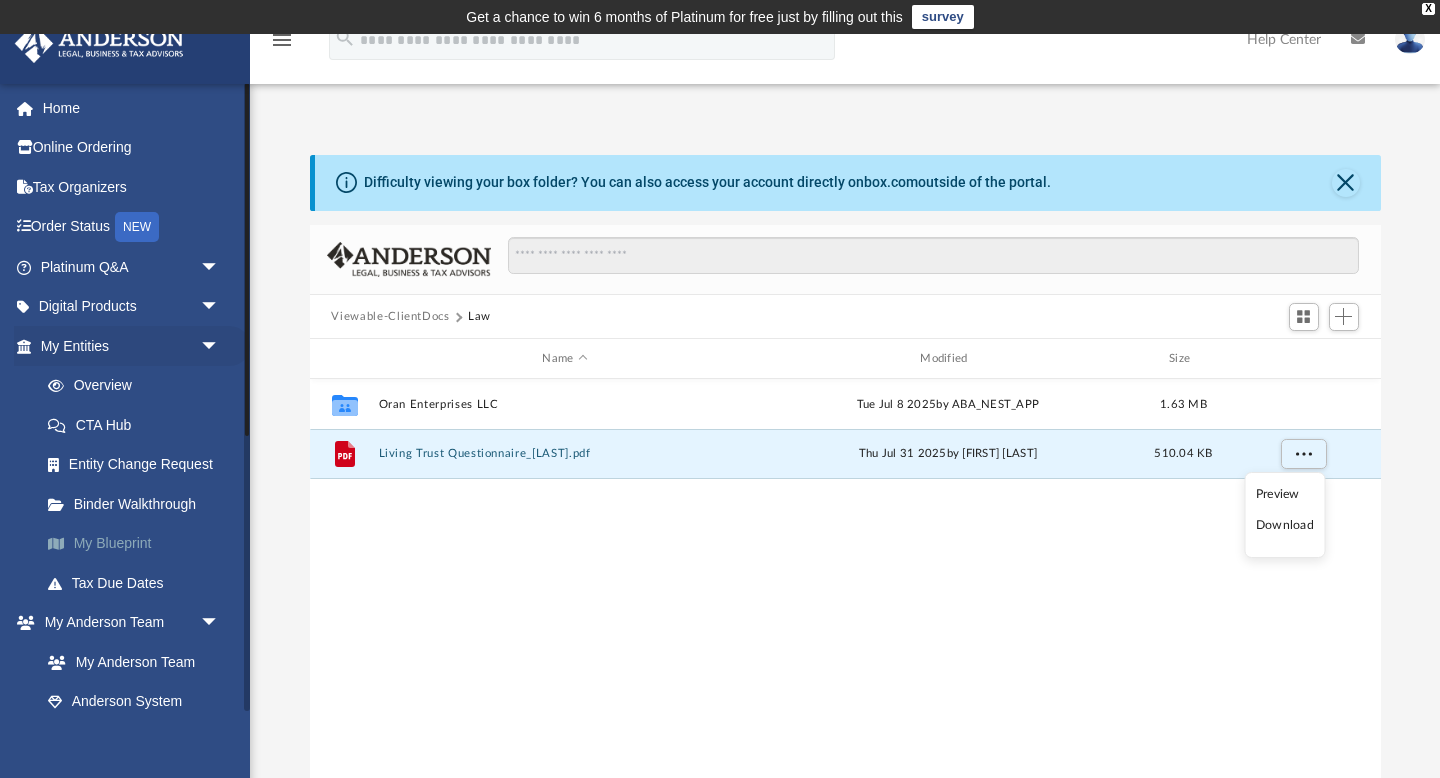 click on "My Blueprint" at bounding box center [139, 544] 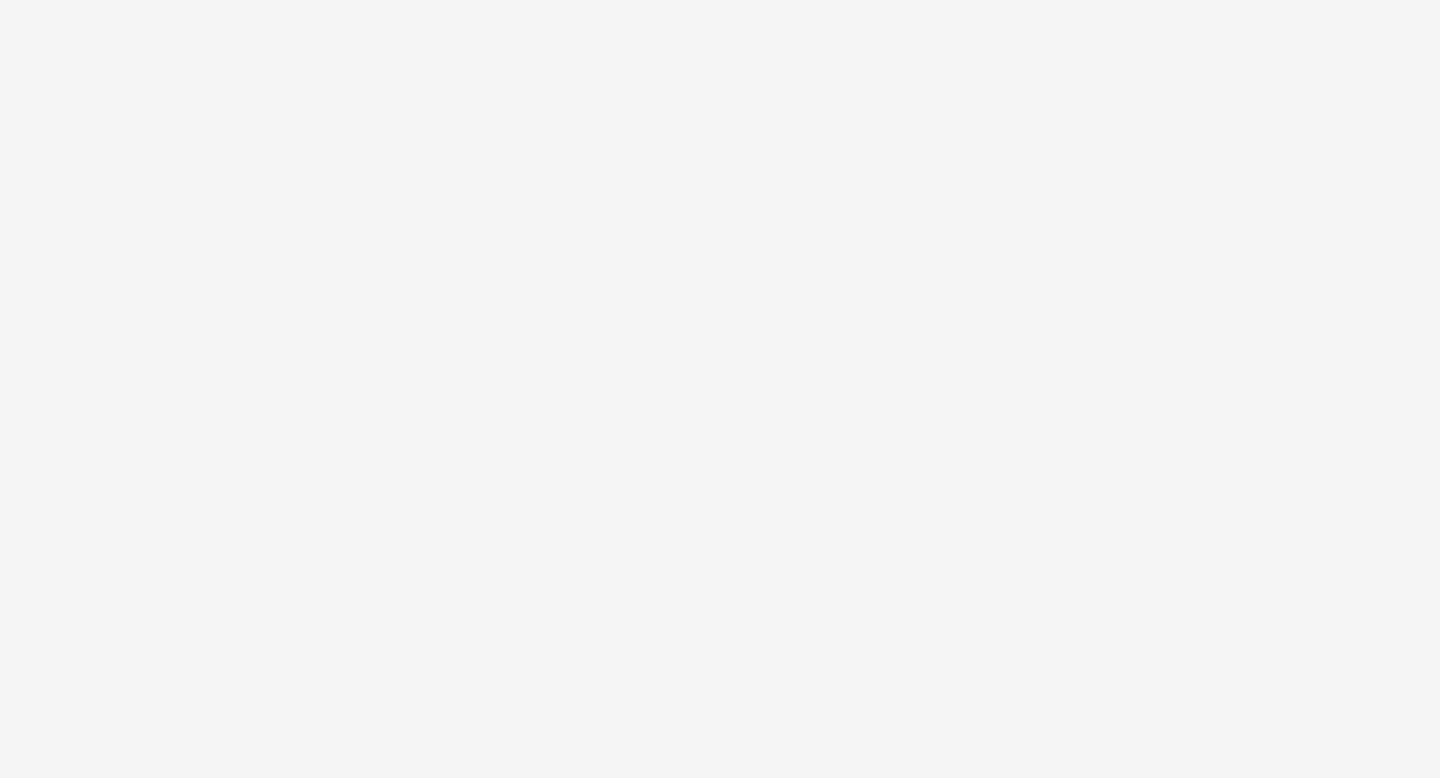 scroll, scrollTop: 0, scrollLeft: 0, axis: both 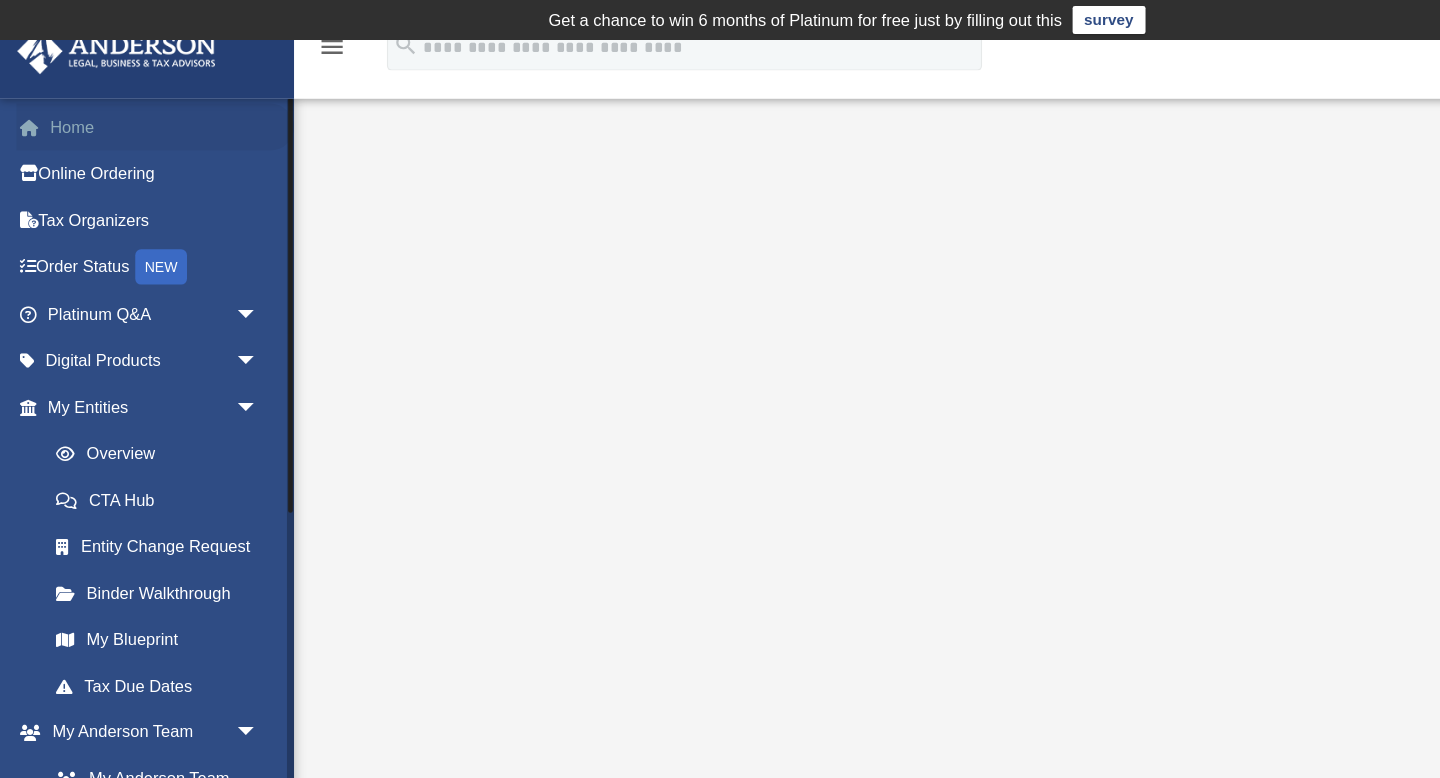 click on "Home" at bounding box center (132, 108) 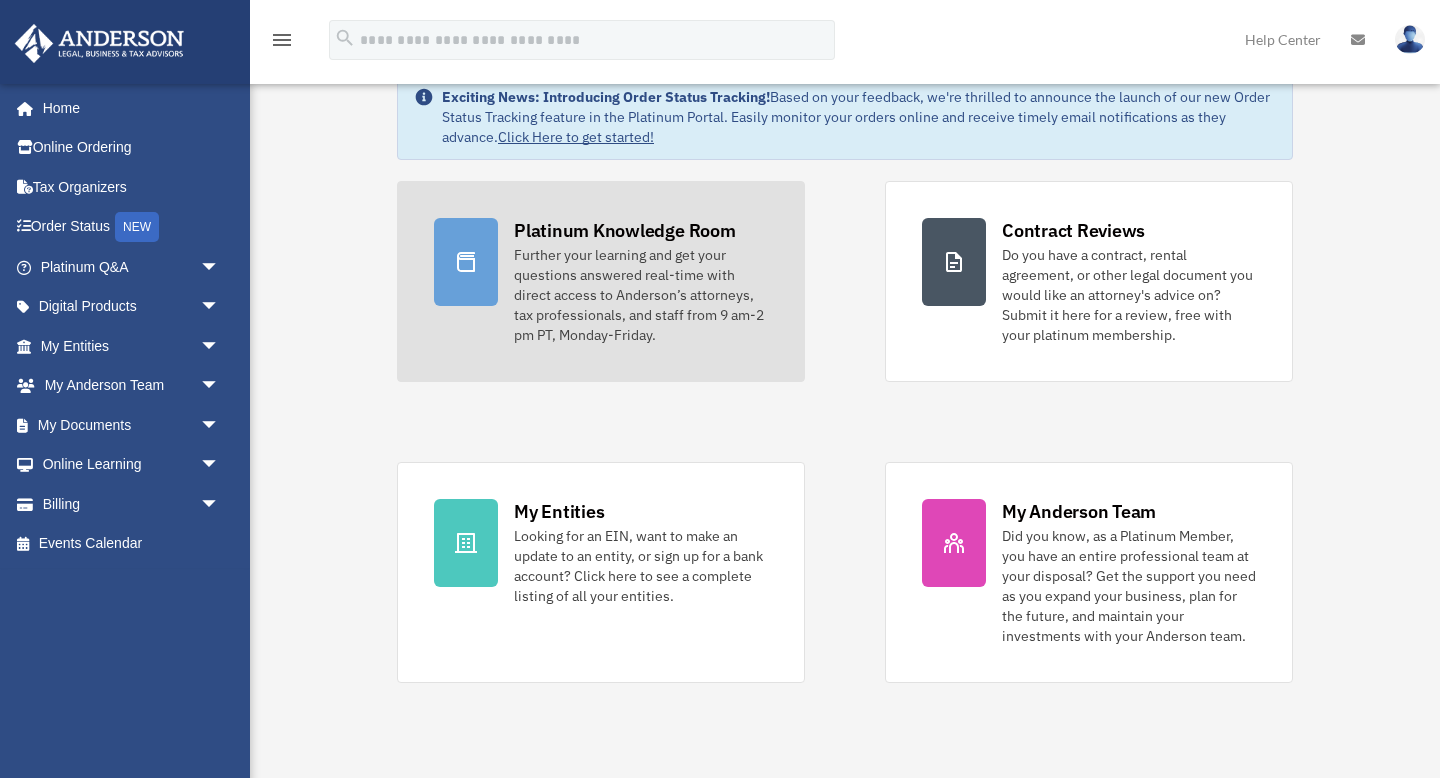 scroll, scrollTop: 110, scrollLeft: 0, axis: vertical 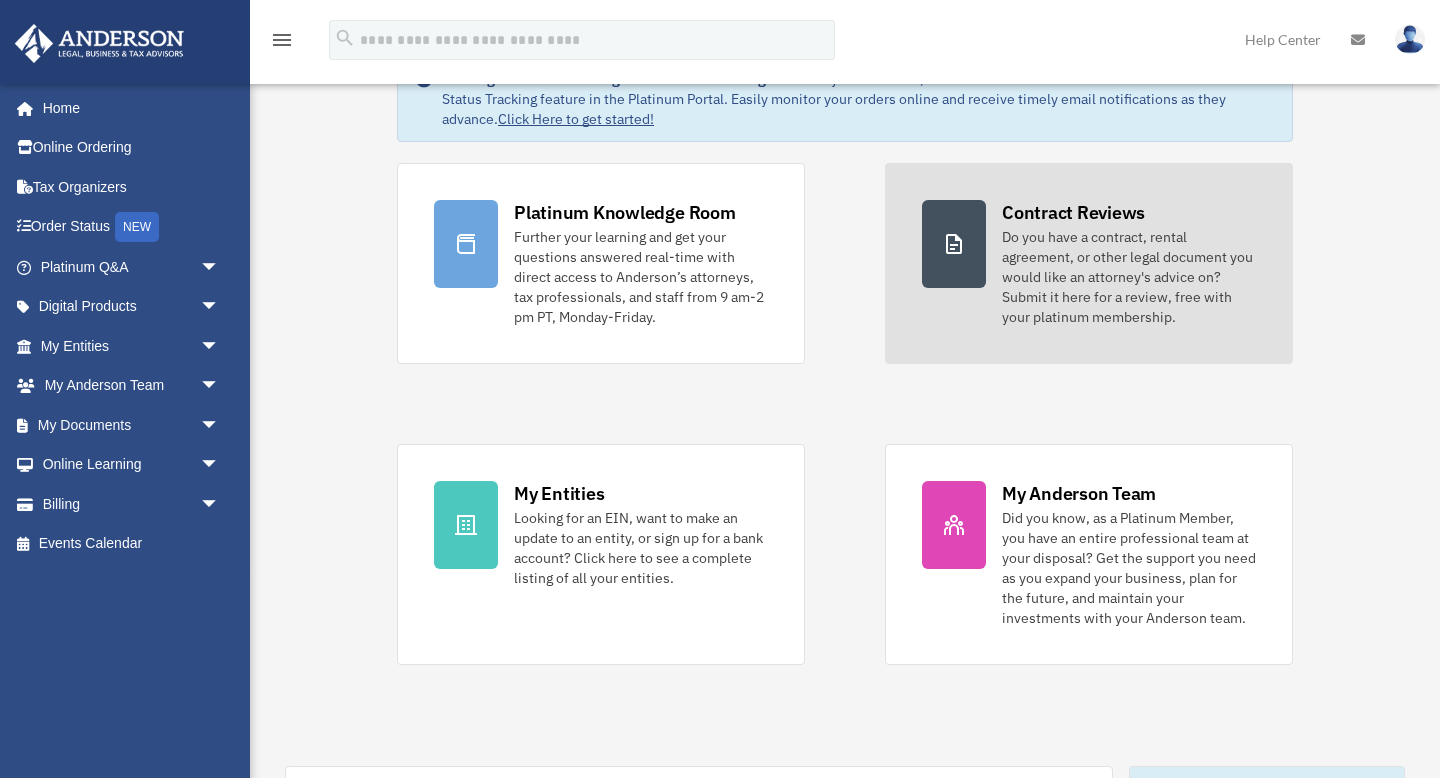 click on "Do you have a contract, rental agreement, or other legal document you would like an attorney's advice on?  Submit it here for a  review, free with your platinum membership." at bounding box center [1129, 277] 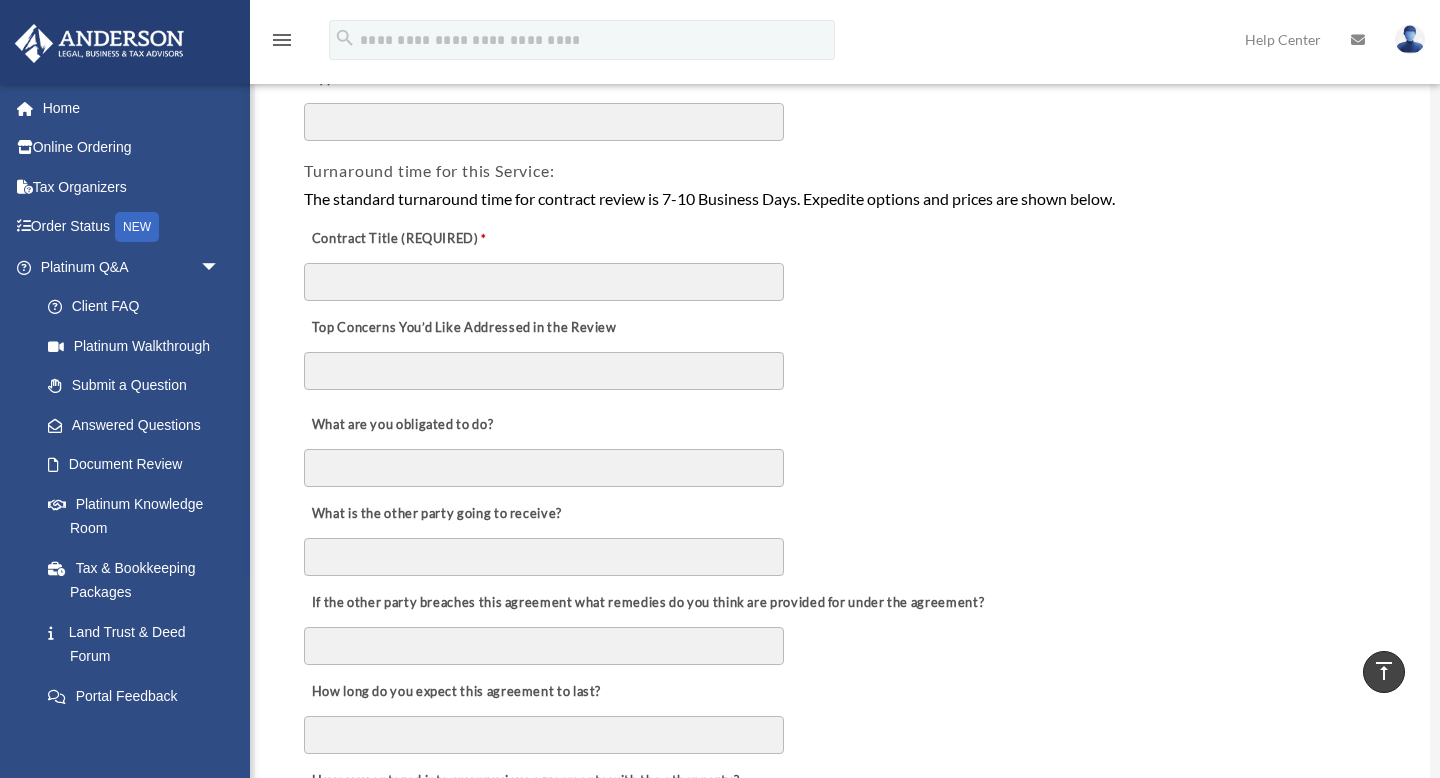 scroll, scrollTop: 0, scrollLeft: 0, axis: both 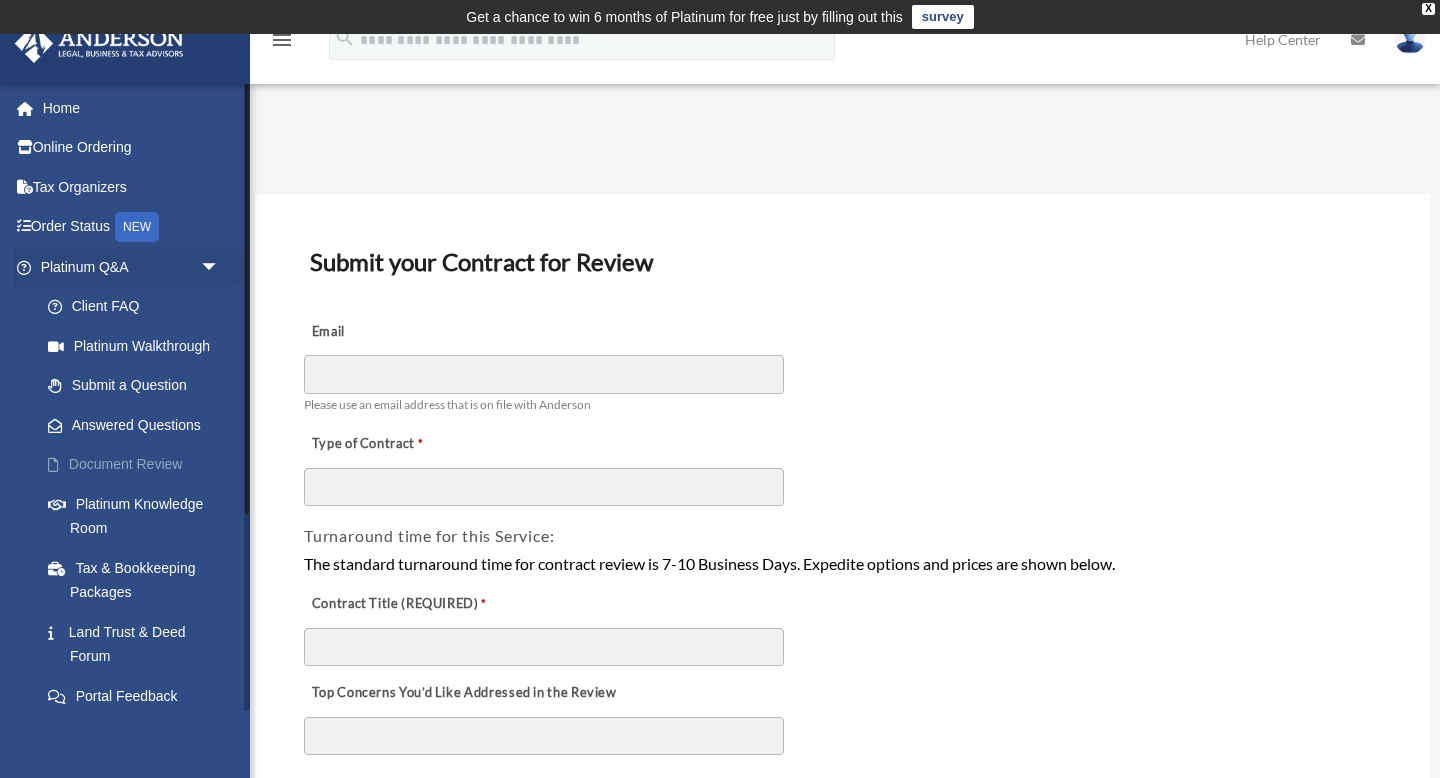 click on "Document Review" at bounding box center [139, 465] 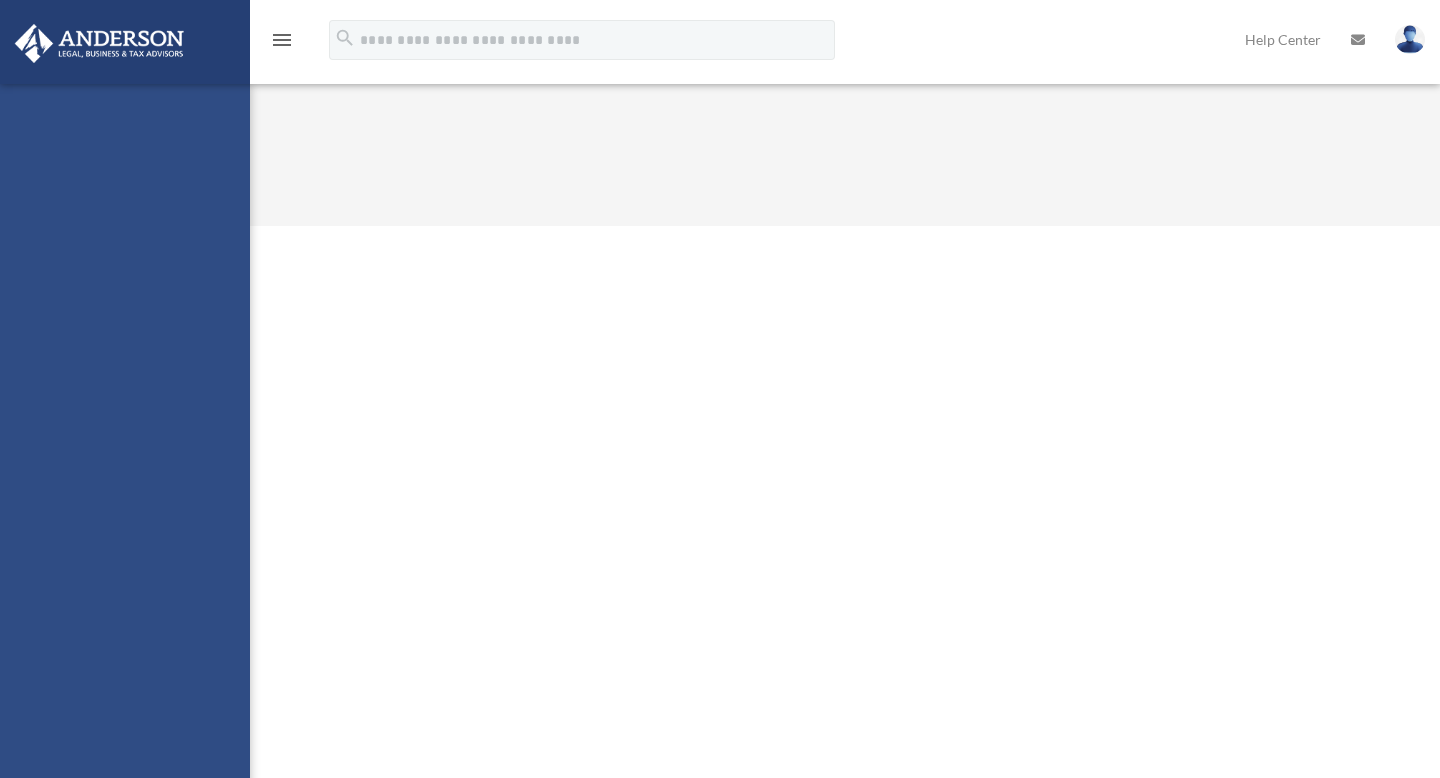 scroll, scrollTop: 0, scrollLeft: 0, axis: both 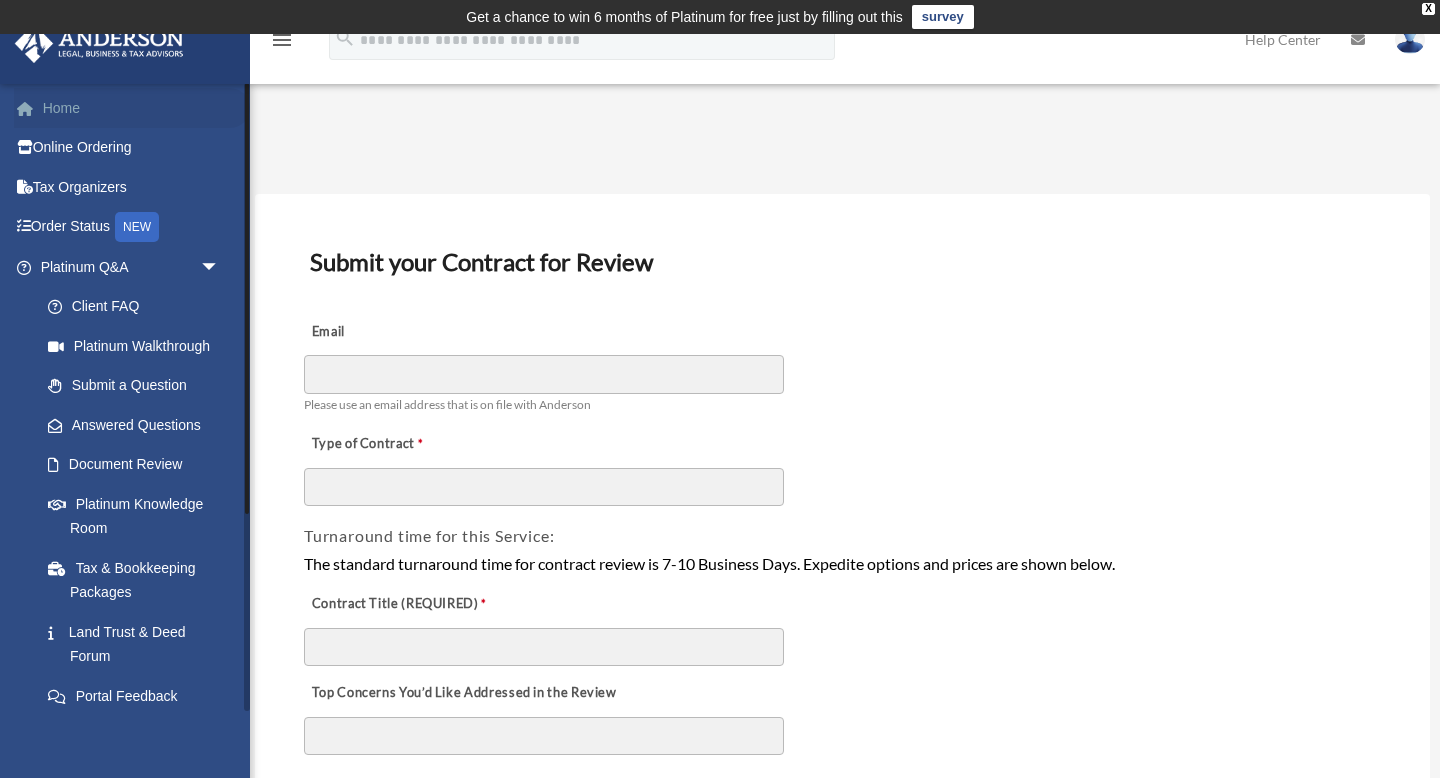 click on "Home" at bounding box center (132, 108) 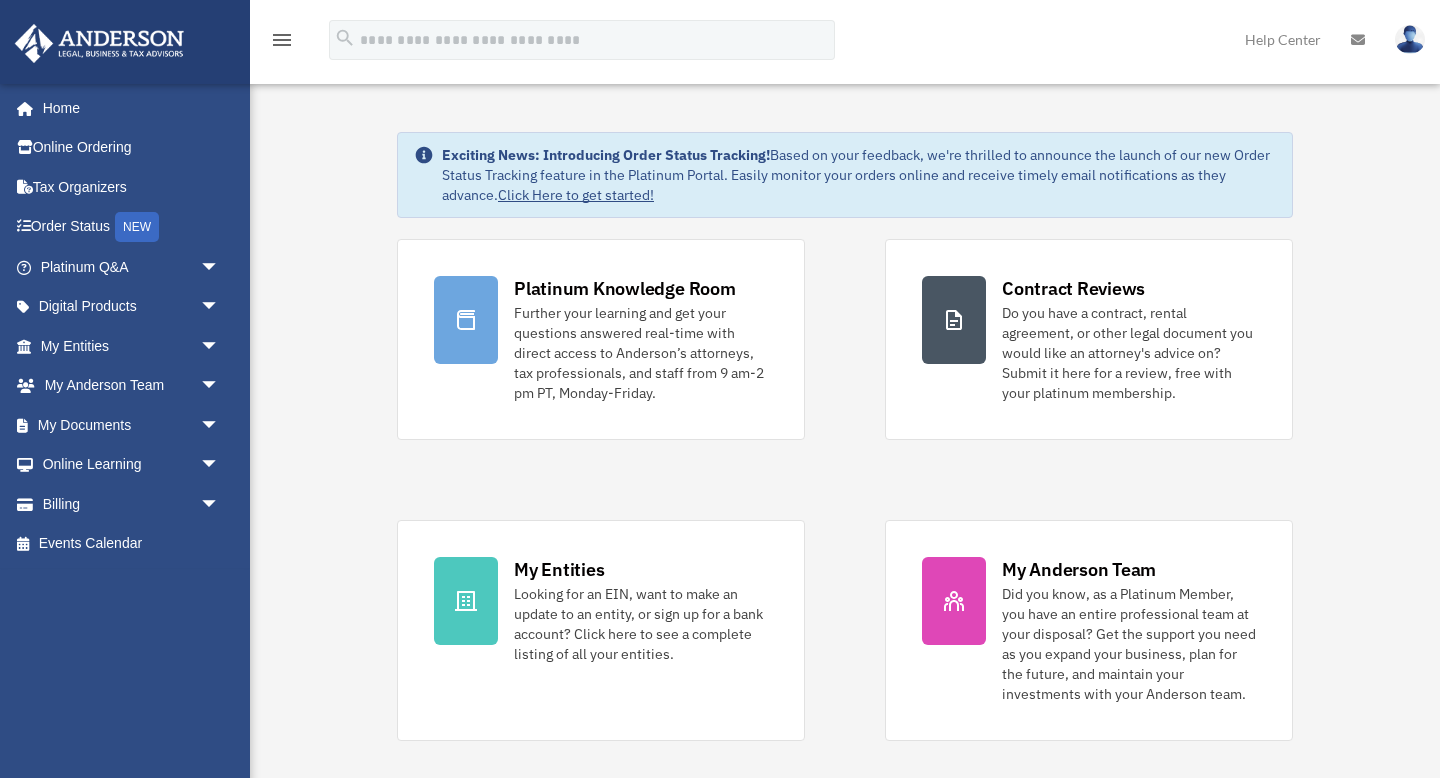 scroll, scrollTop: 0, scrollLeft: 0, axis: both 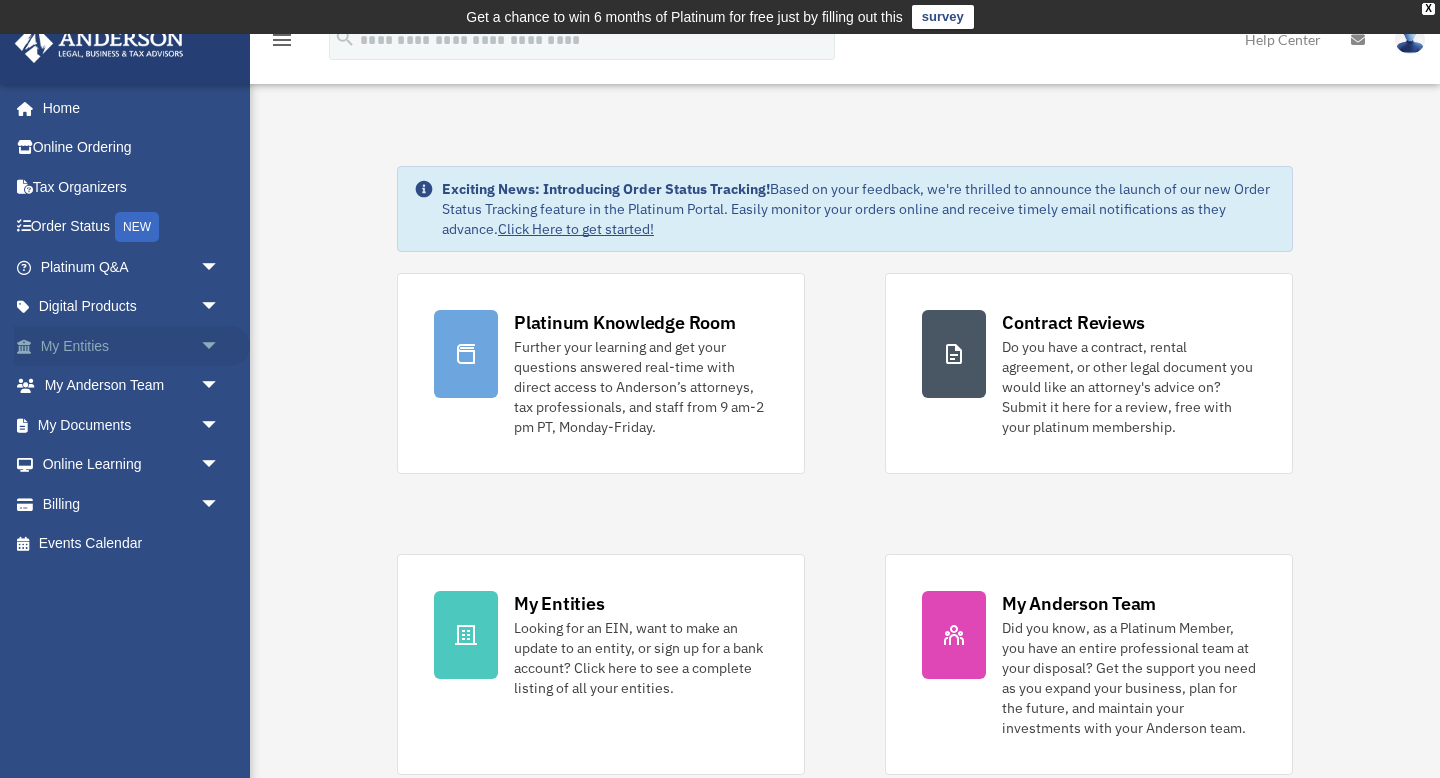 click on "arrow_drop_down" at bounding box center [220, 346] 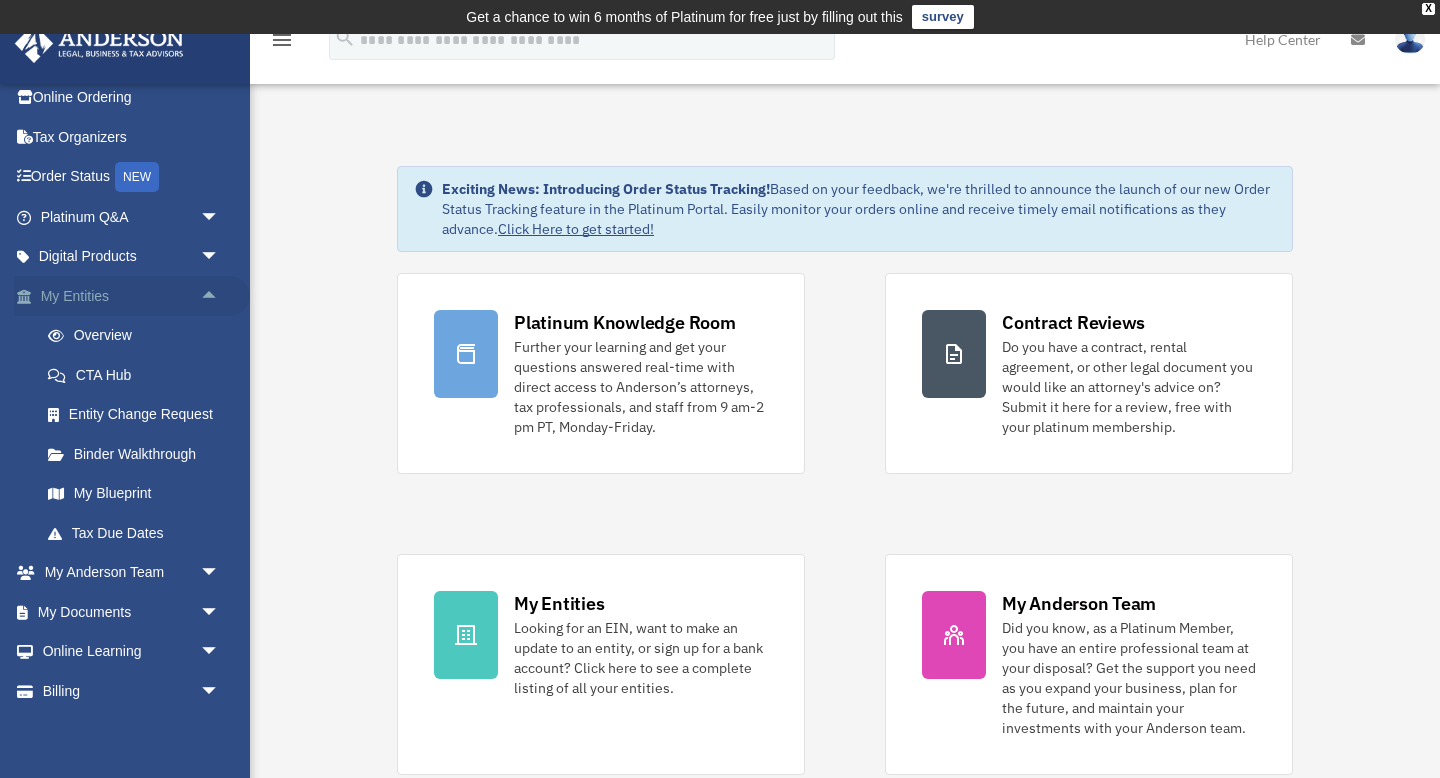 scroll, scrollTop: 94, scrollLeft: 0, axis: vertical 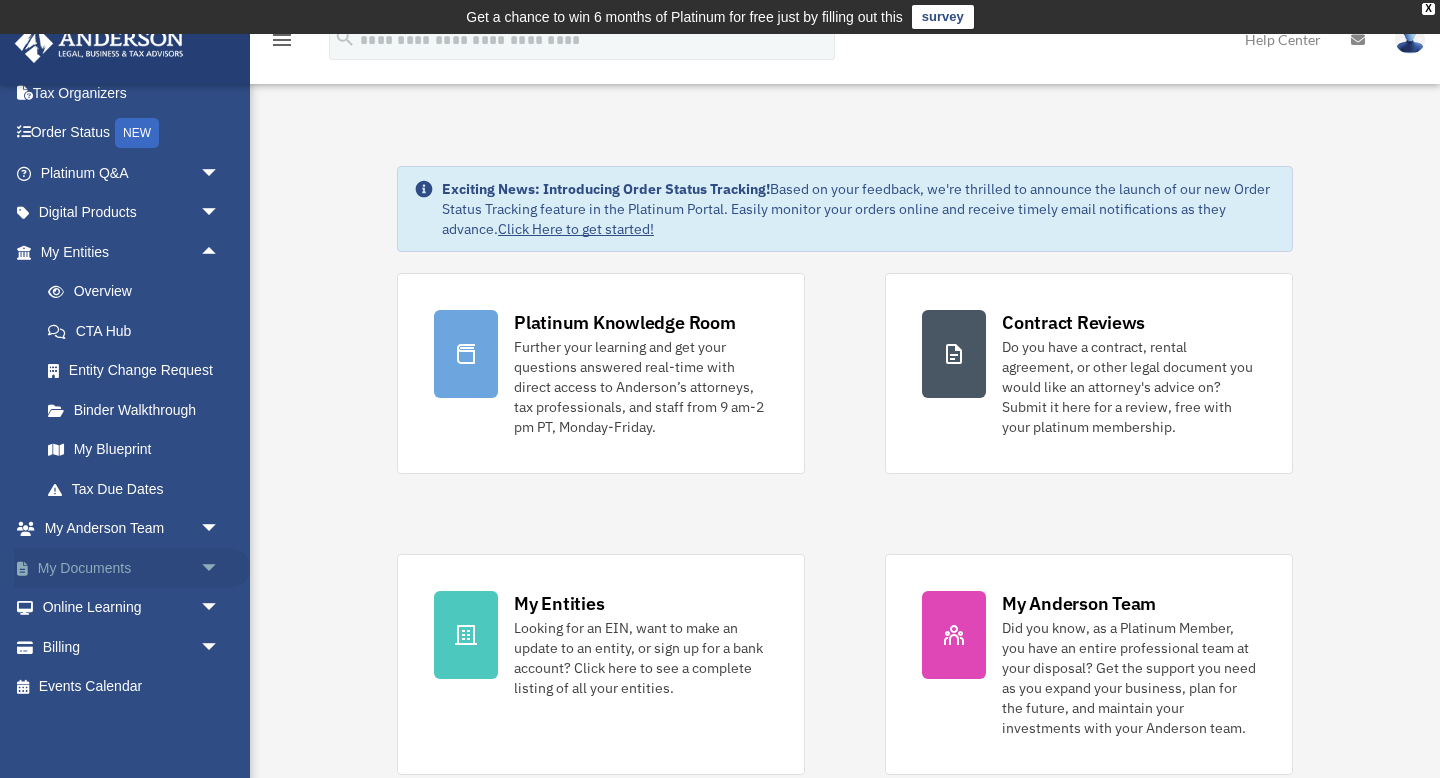 click on "arrow_drop_down" at bounding box center (220, 568) 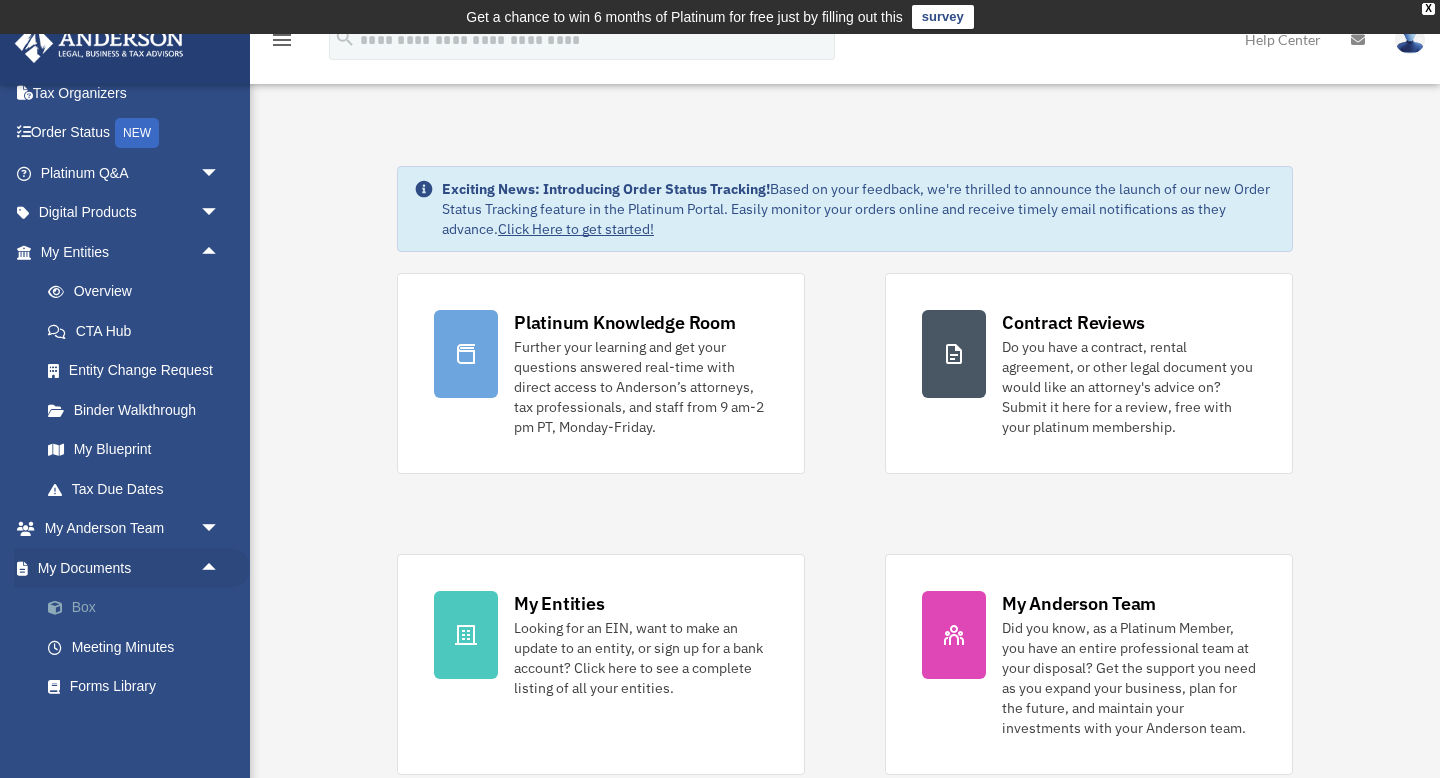 click on "Box" at bounding box center (139, 608) 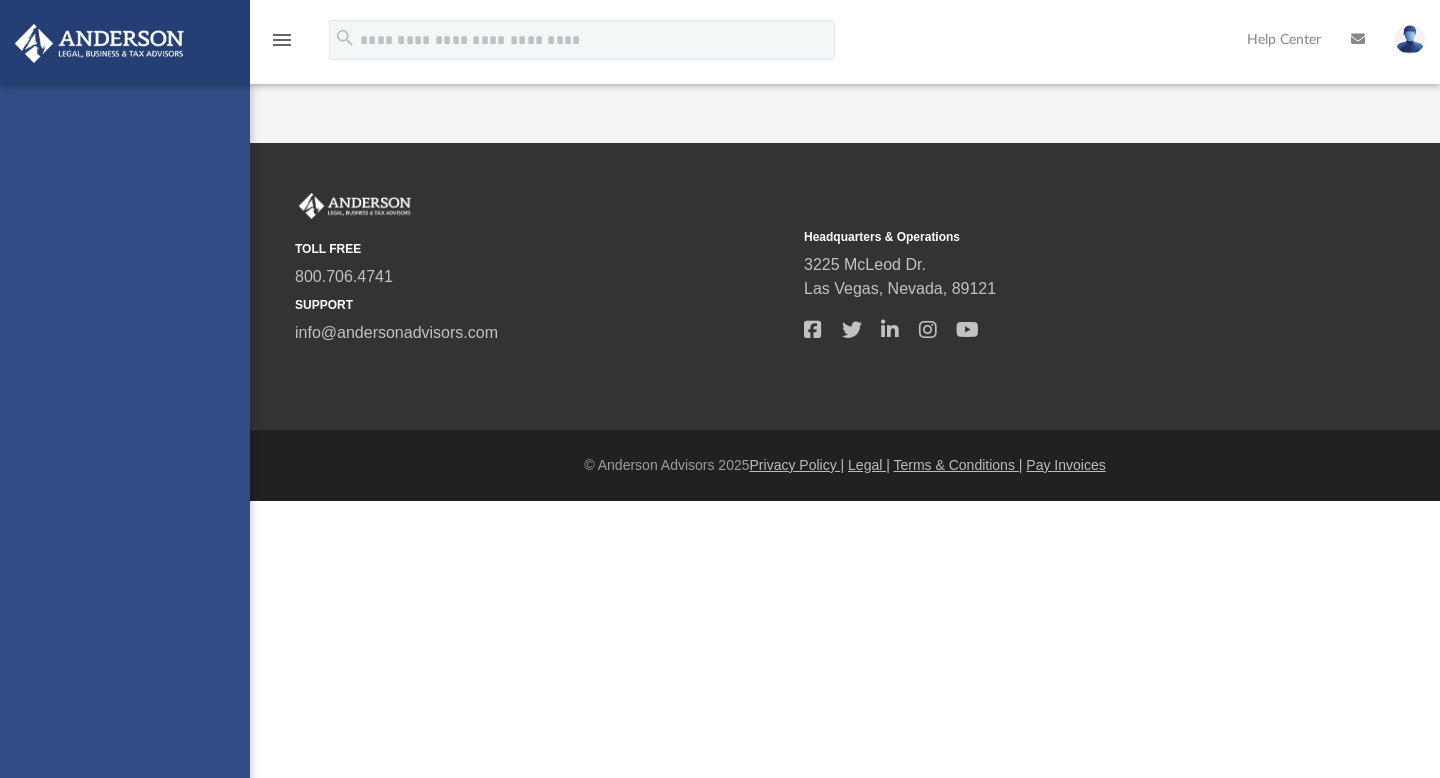 scroll, scrollTop: 0, scrollLeft: 0, axis: both 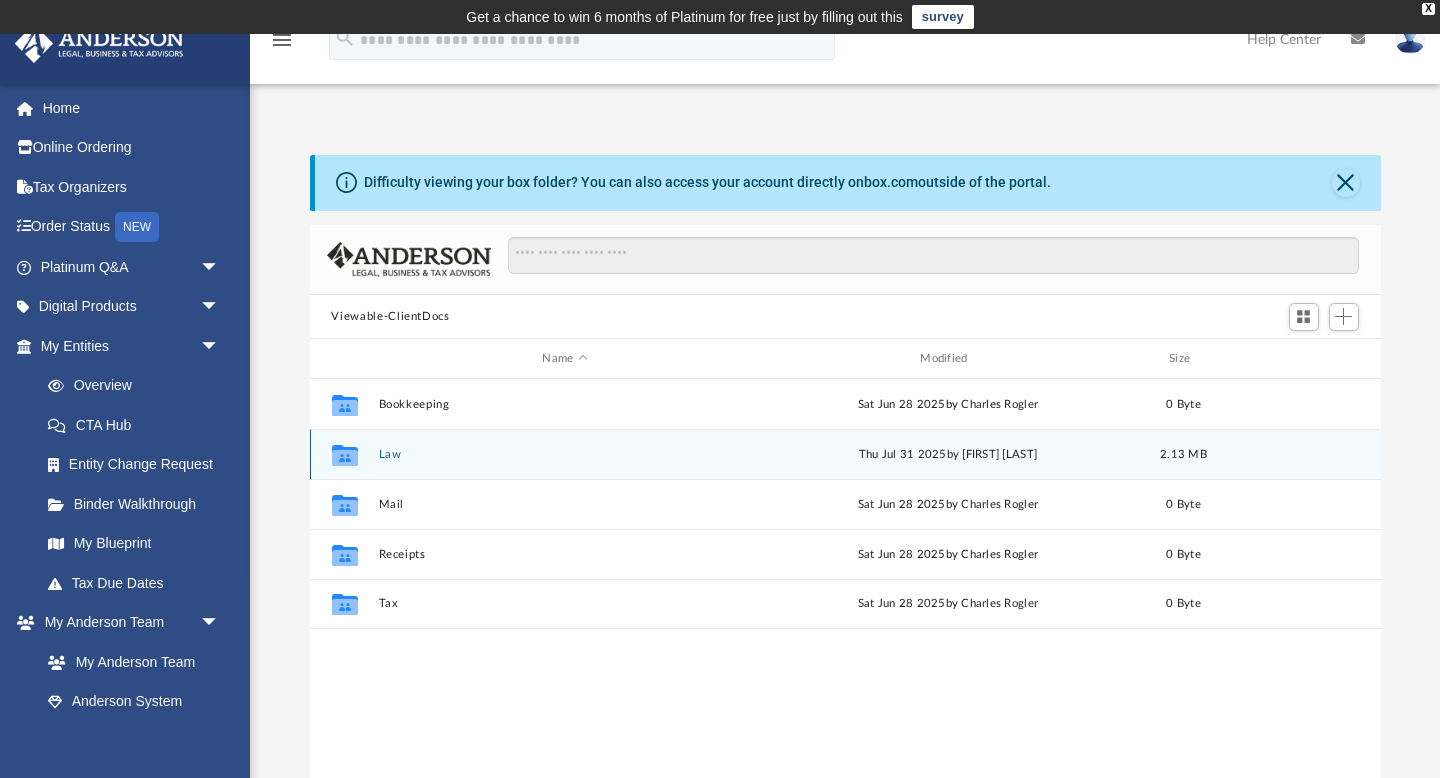 click on "Collaborated Folder Law Thu Jul 31 2025  by [FIRST] [LAST] 2.13 MB" at bounding box center (845, 454) 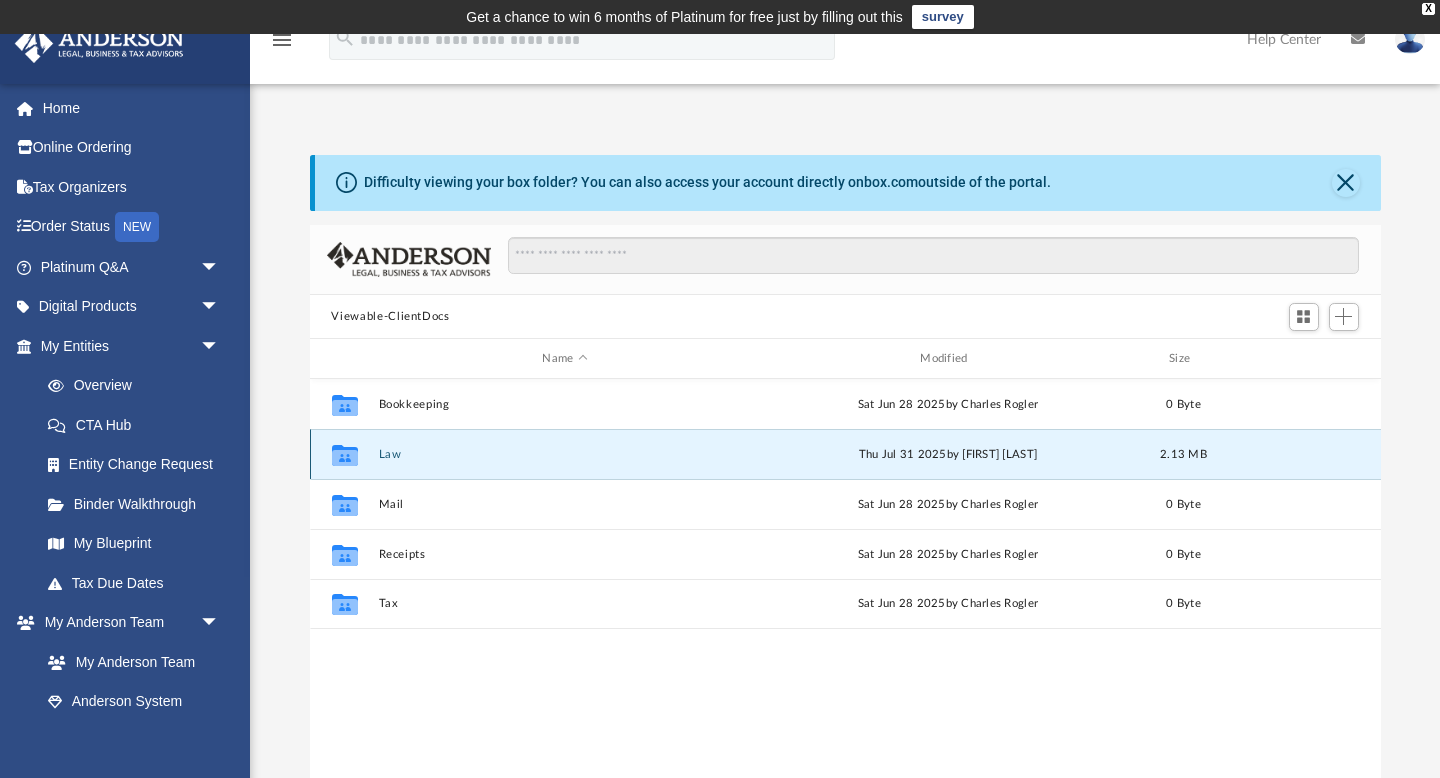 click on "Collaborated Folder Law Thu Jul 31 2025  by [FIRST] [LAST] 2.13 MB" at bounding box center (845, 454) 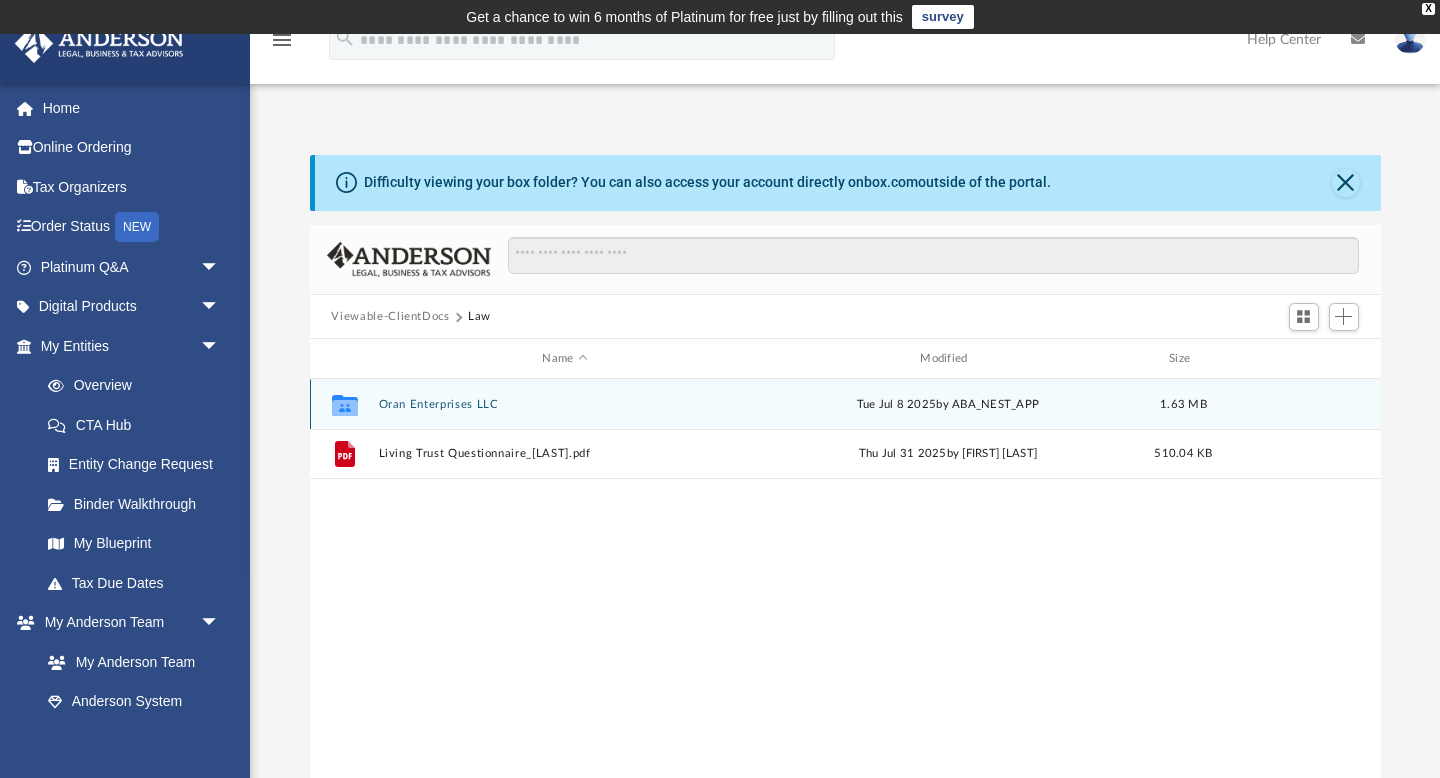 scroll, scrollTop: 0, scrollLeft: 0, axis: both 